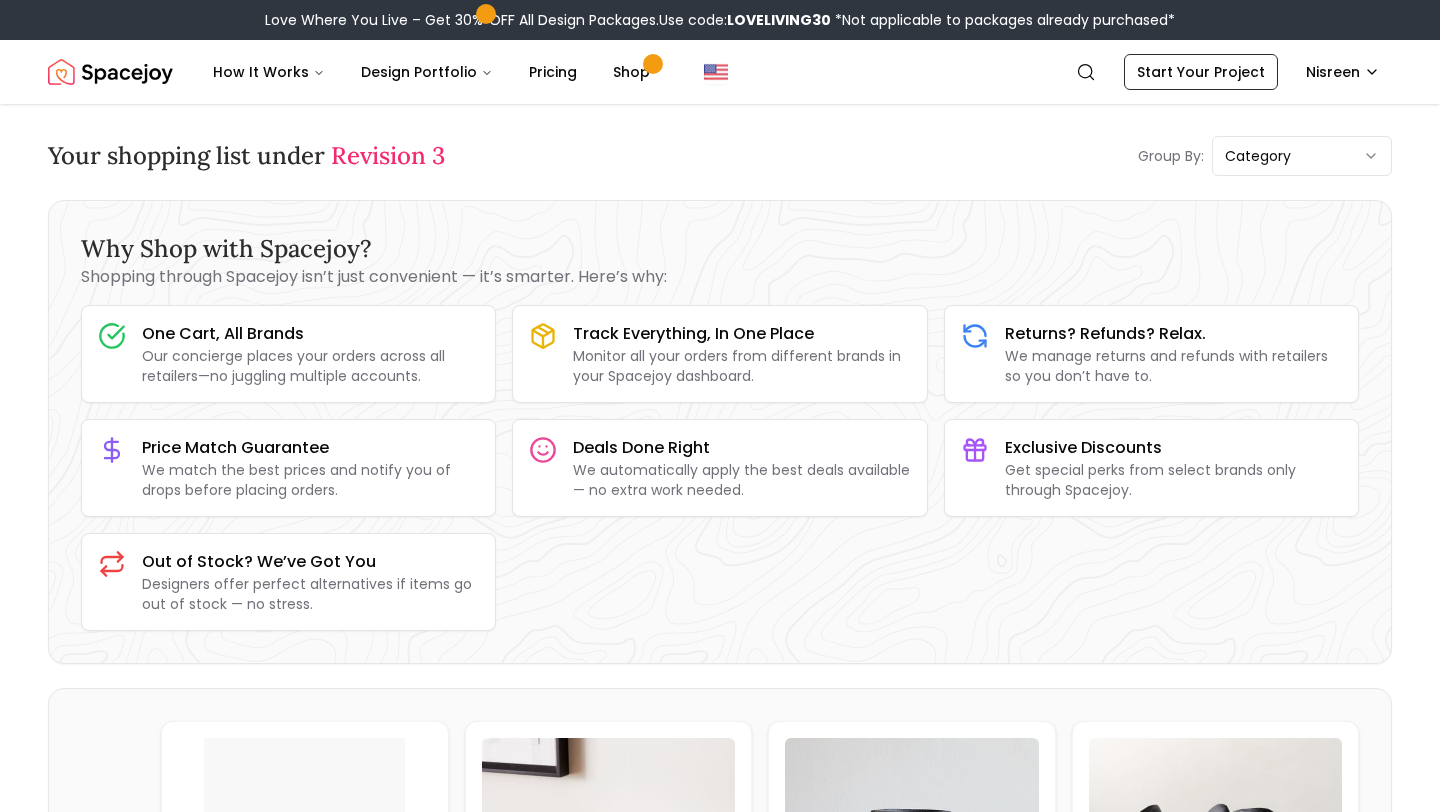 scroll, scrollTop: 0, scrollLeft: 0, axis: both 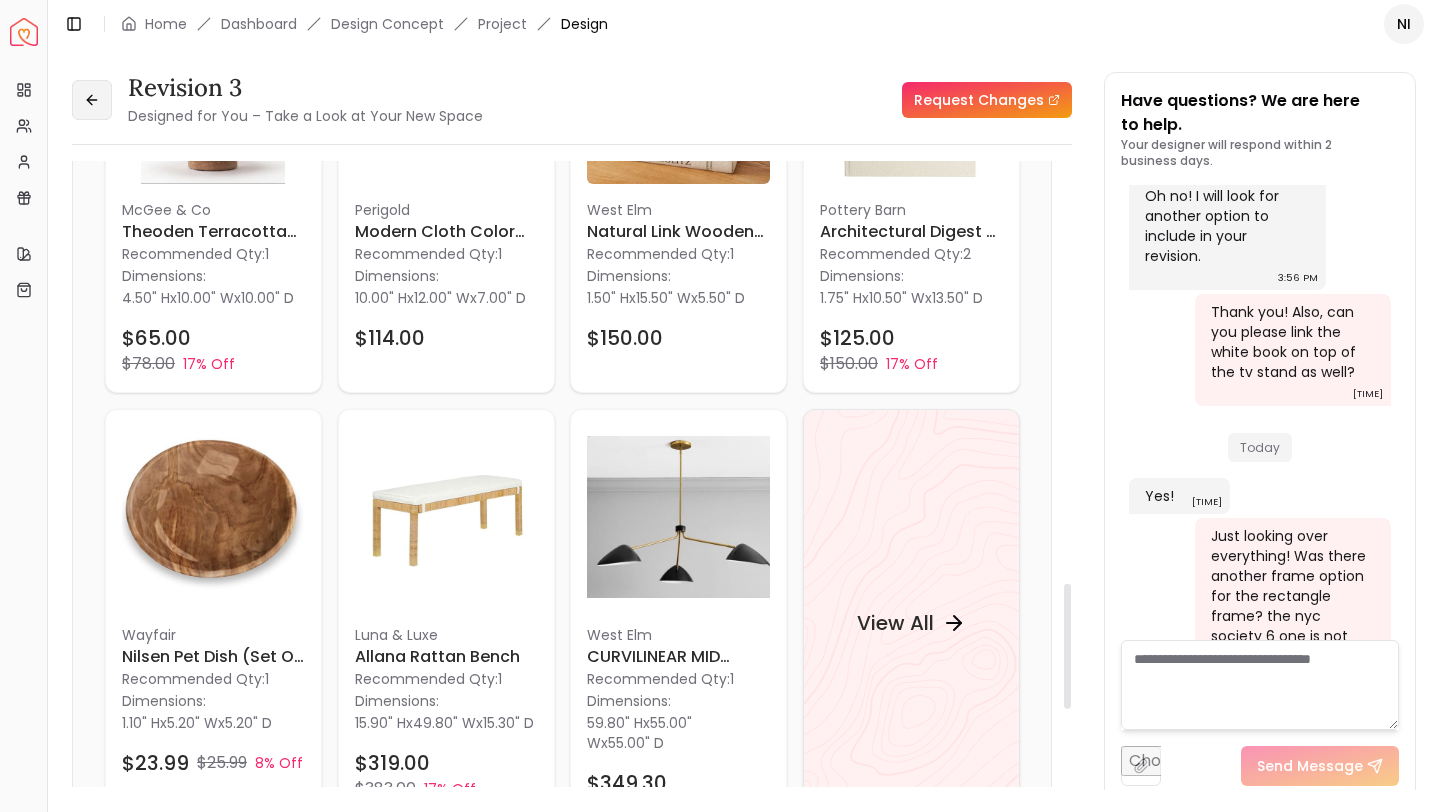 click at bounding box center (92, 100) 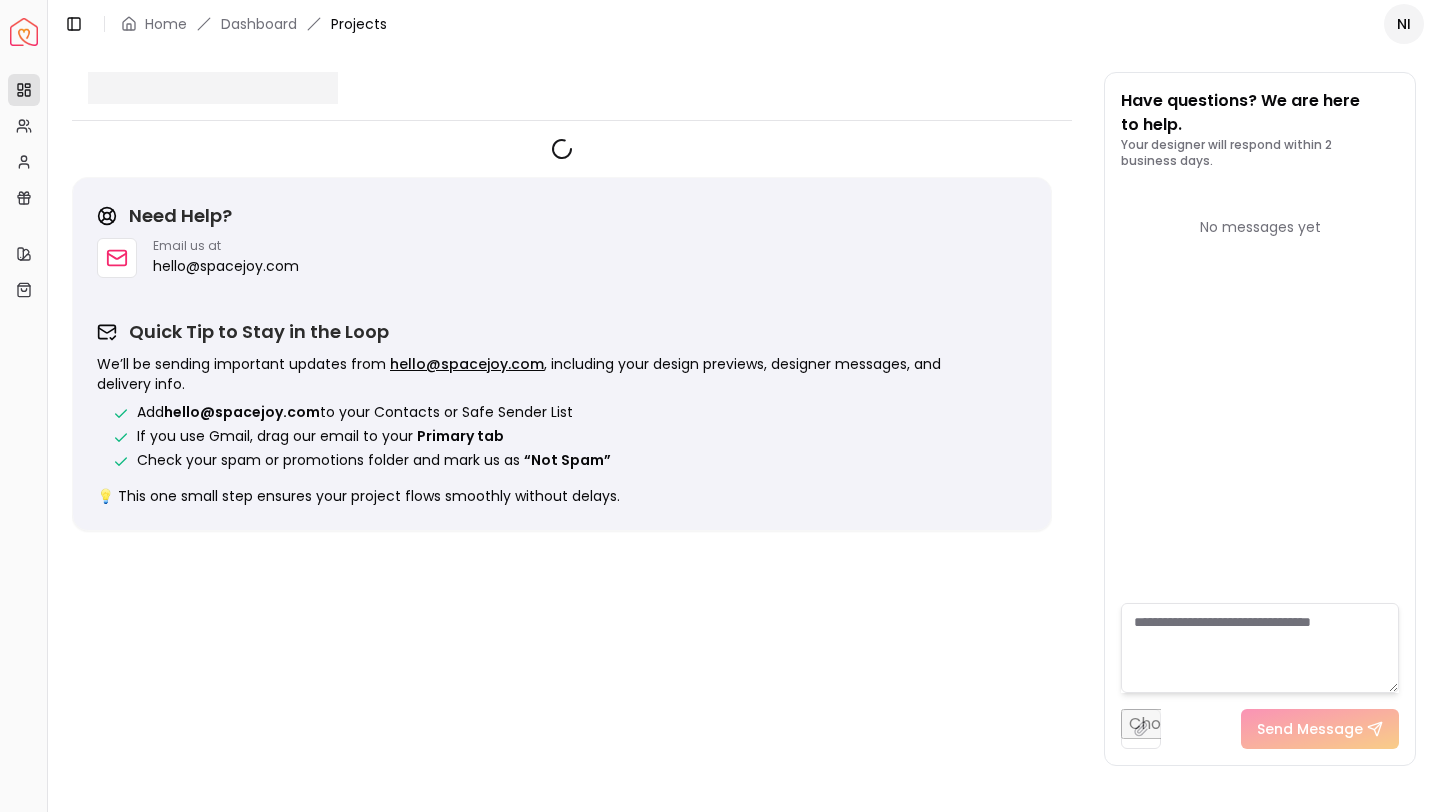 scroll, scrollTop: 0, scrollLeft: 0, axis: both 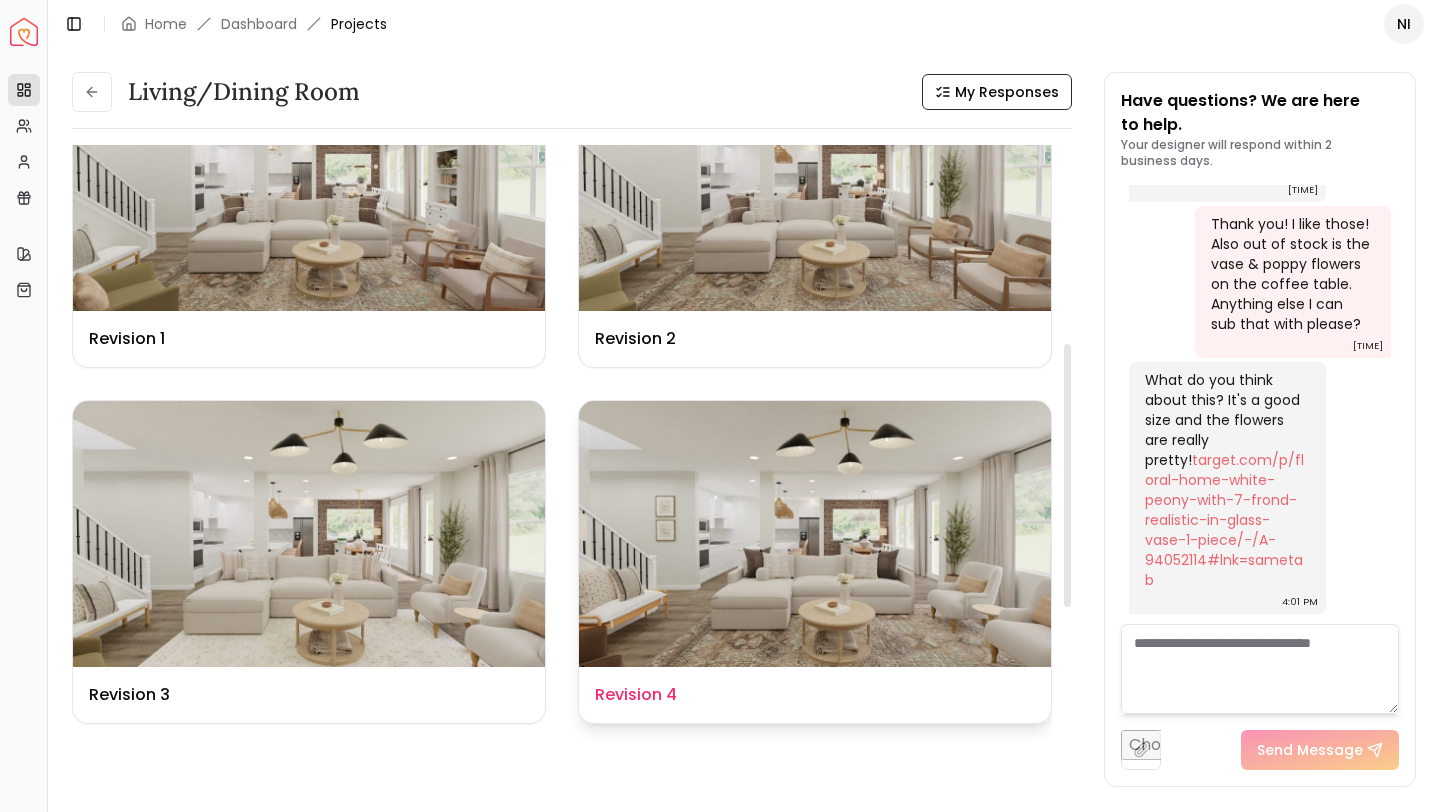 click on "Design Name Revision 4" at bounding box center [815, 695] 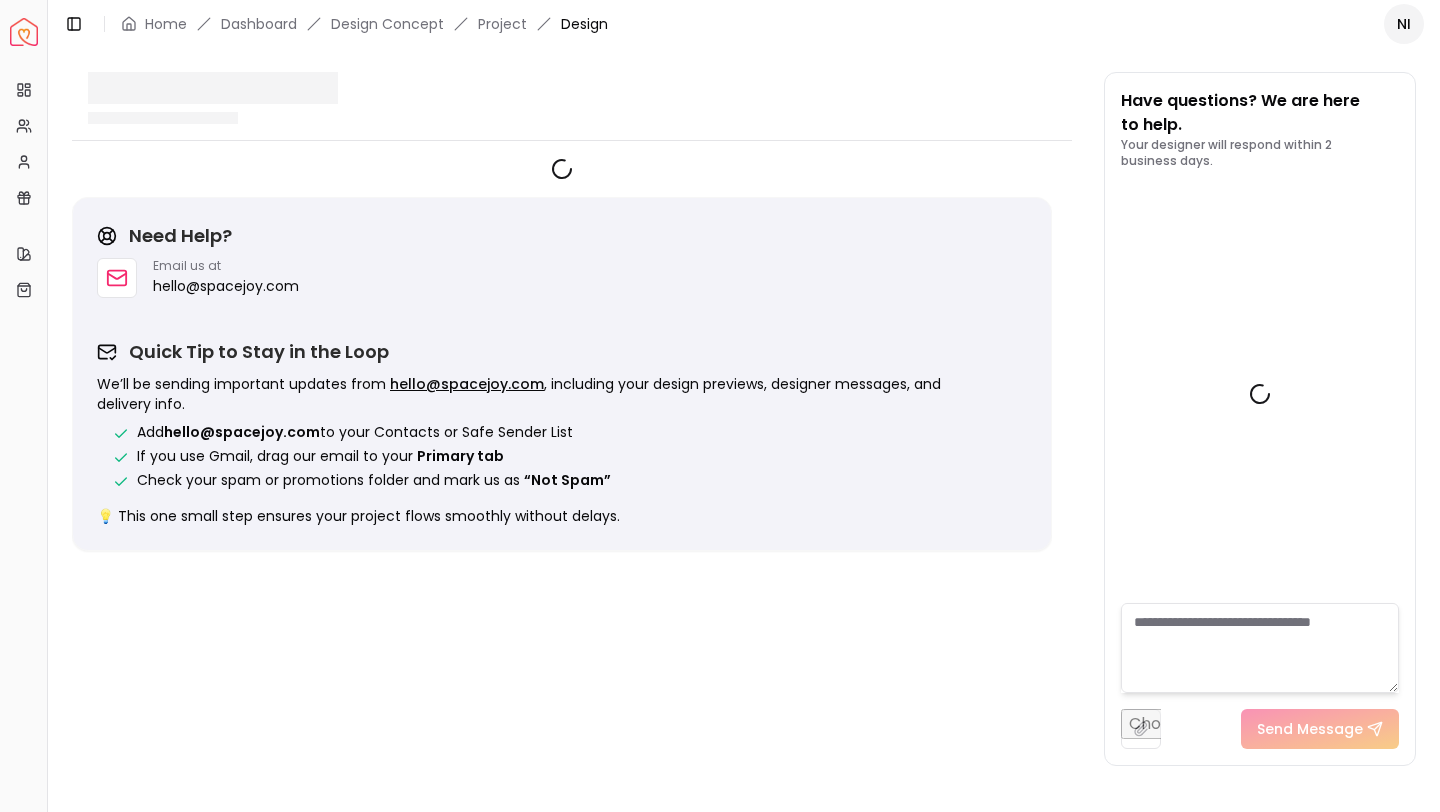 scroll, scrollTop: 5191, scrollLeft: 0, axis: vertical 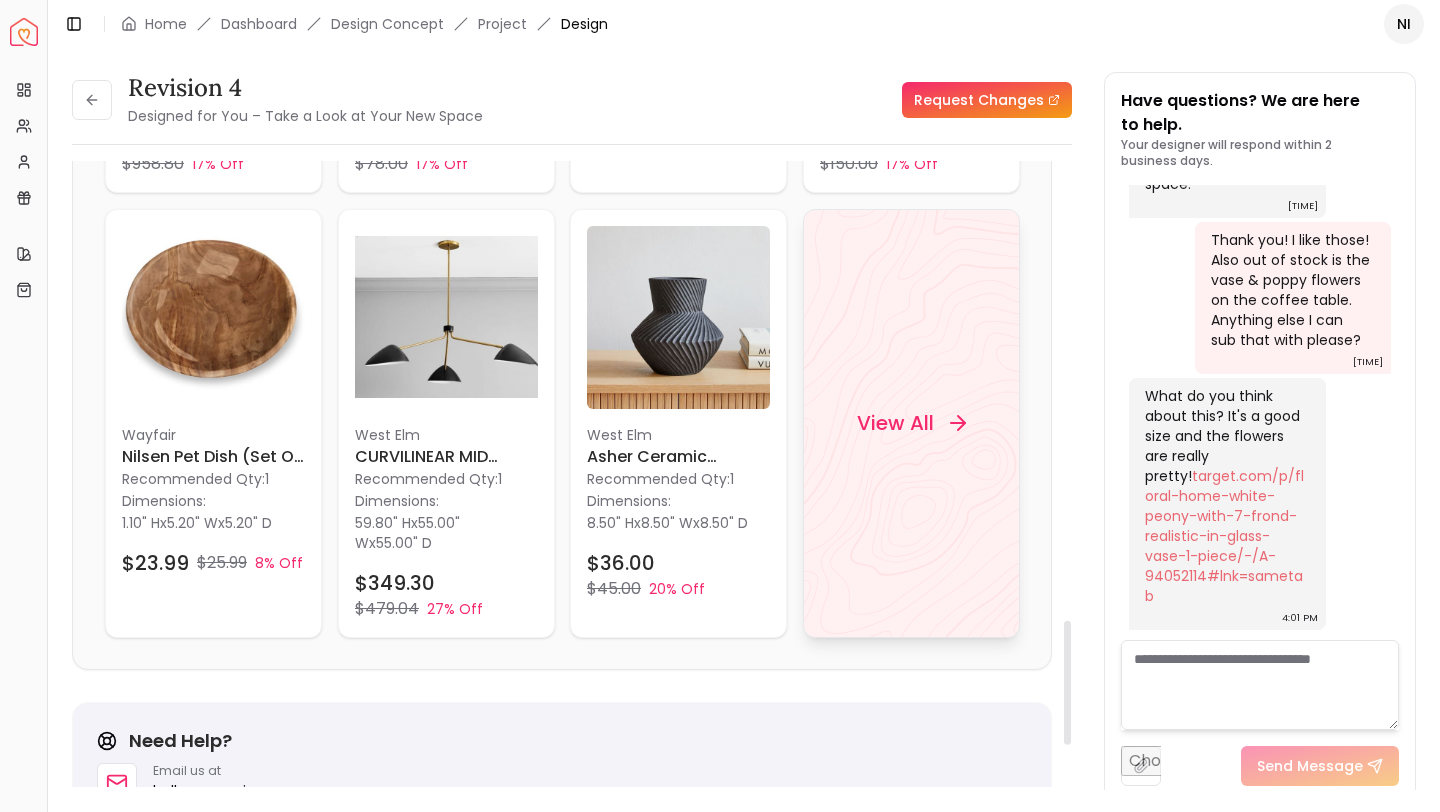 click on "View All" at bounding box center (910, 423) 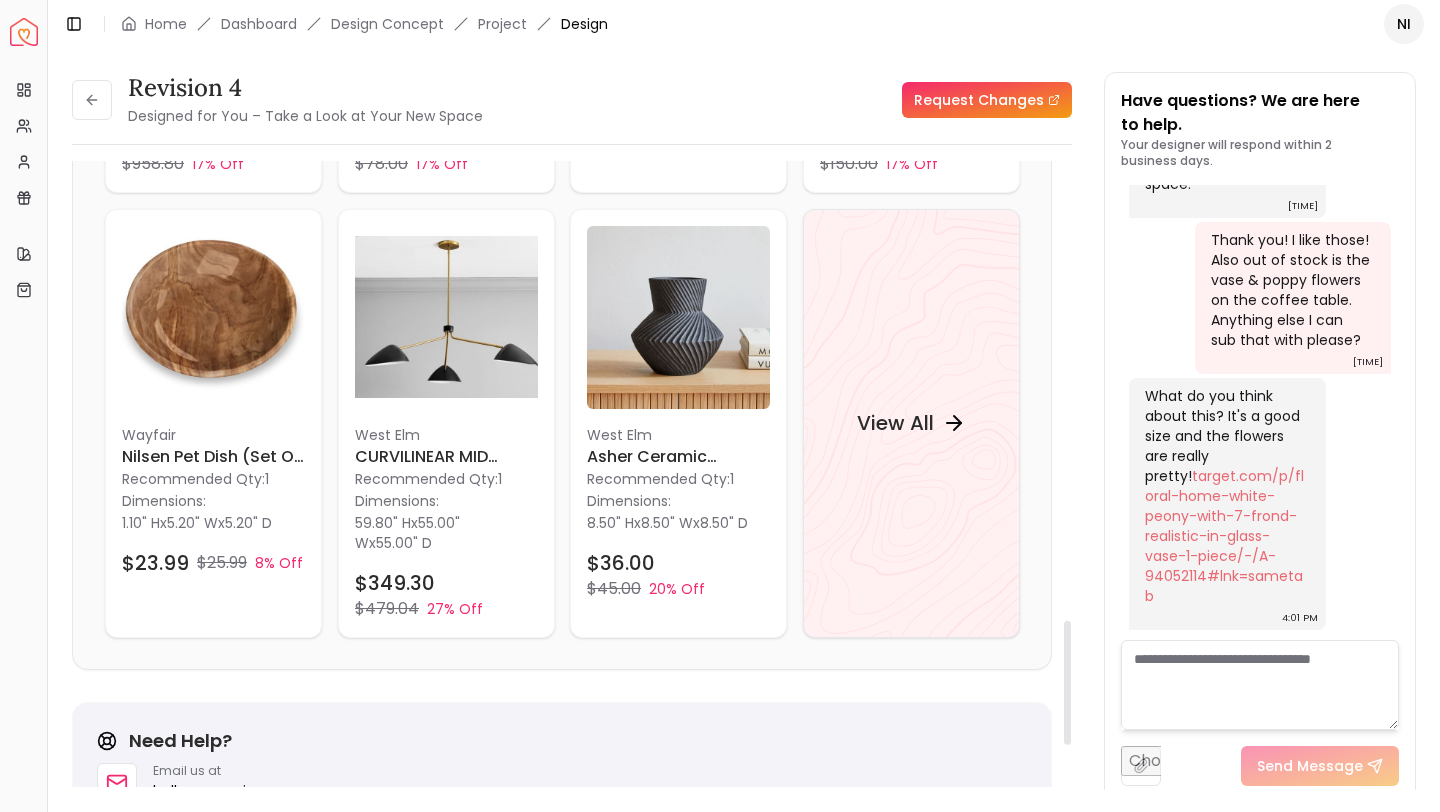 click at bounding box center (1260, 685) 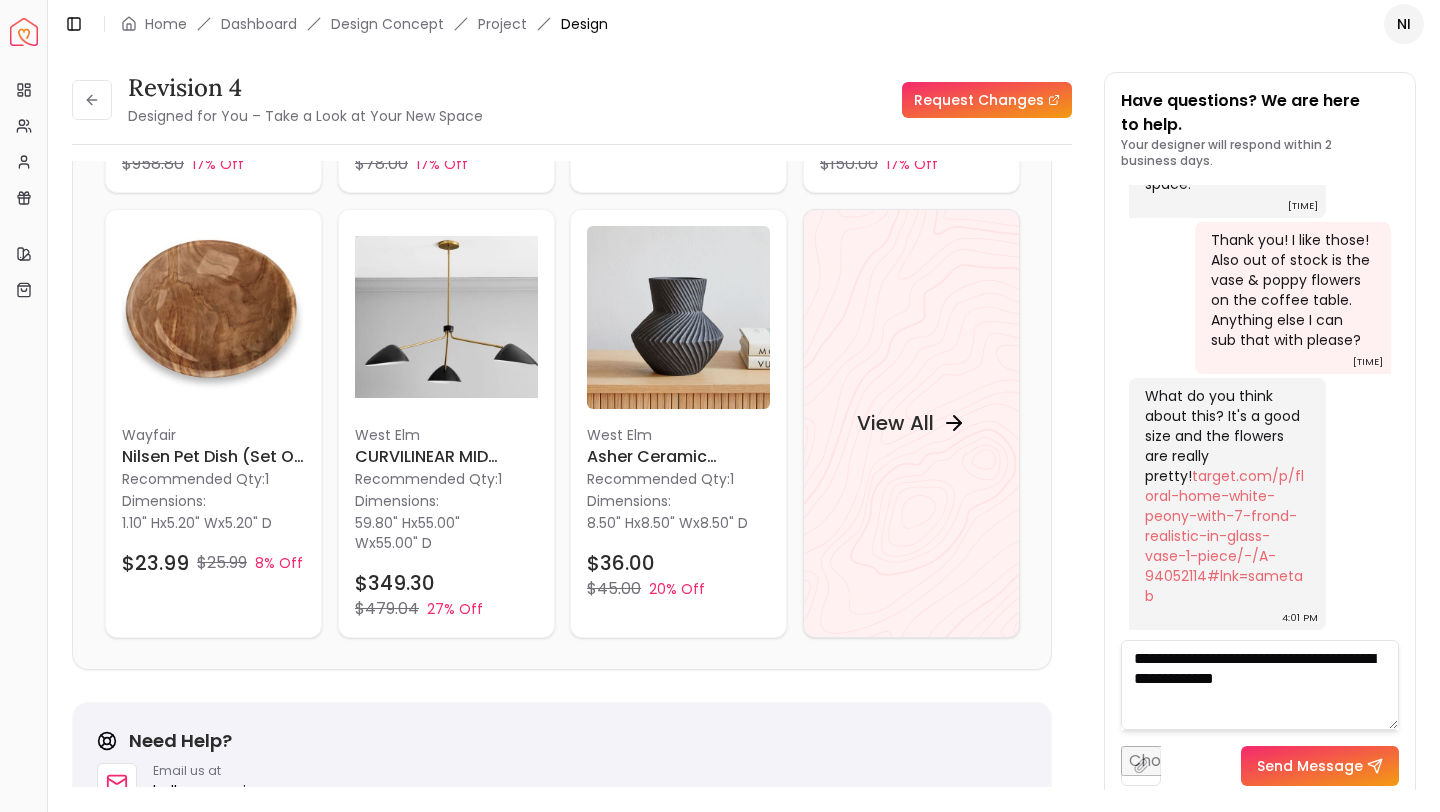 type on "**********" 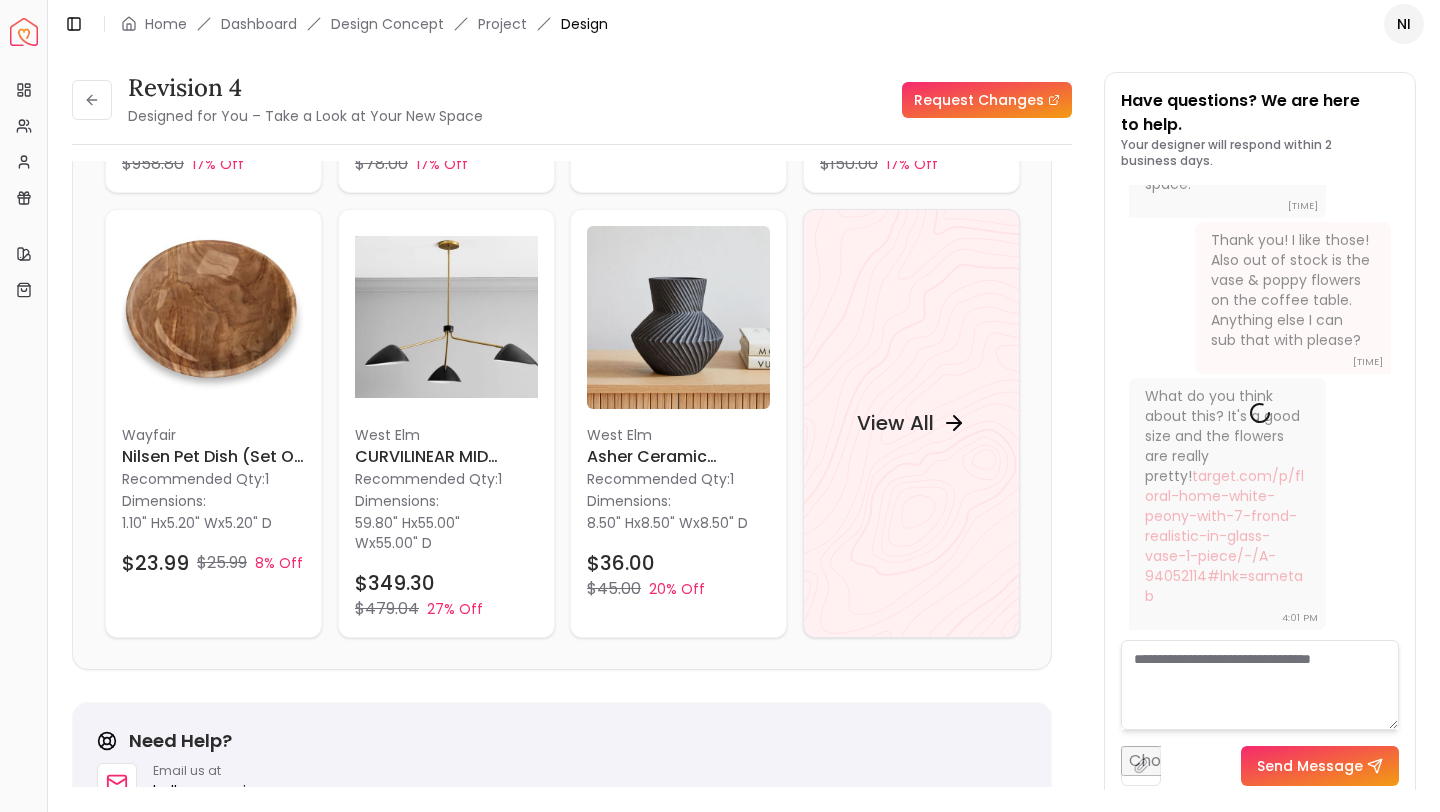 scroll, scrollTop: 5228, scrollLeft: 0, axis: vertical 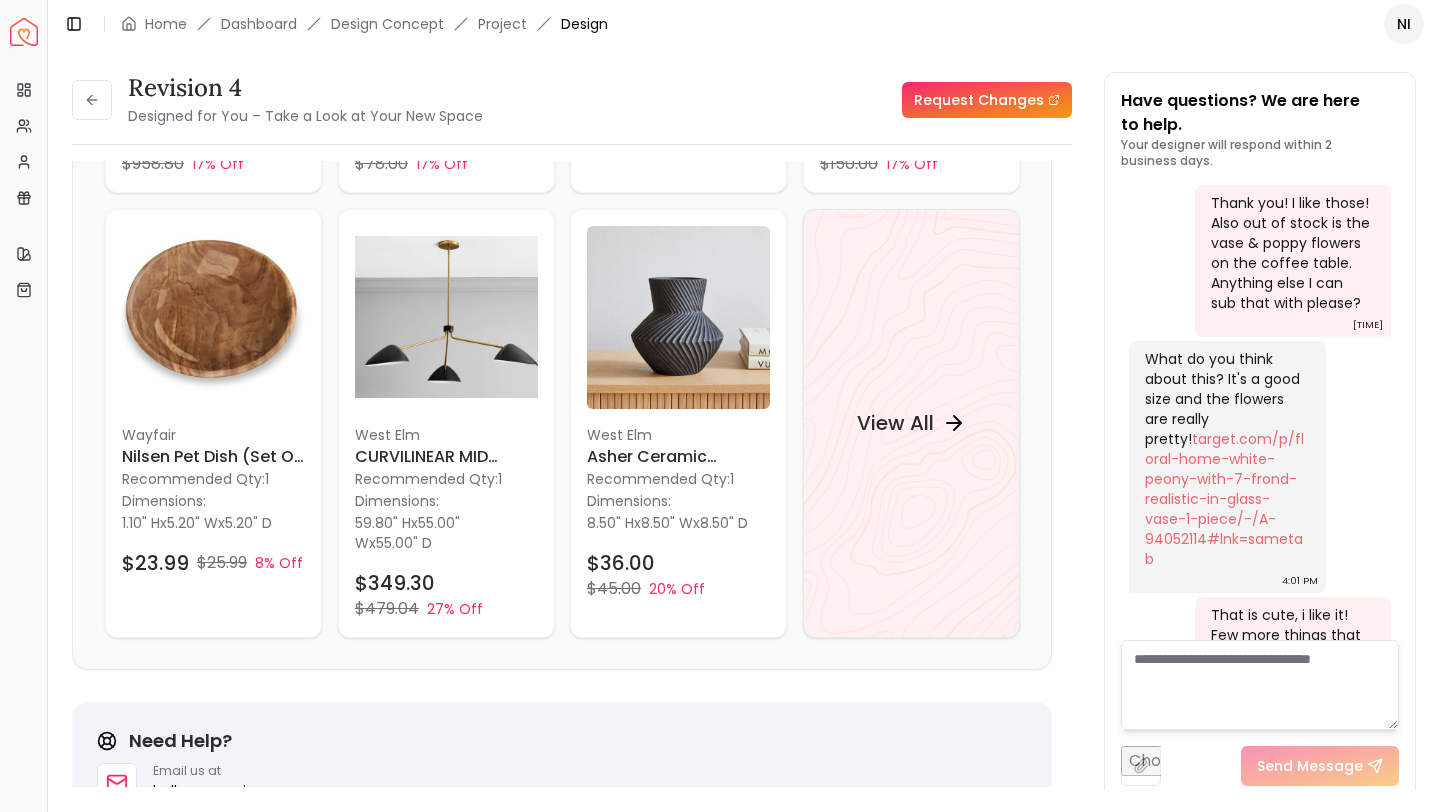 type on "*" 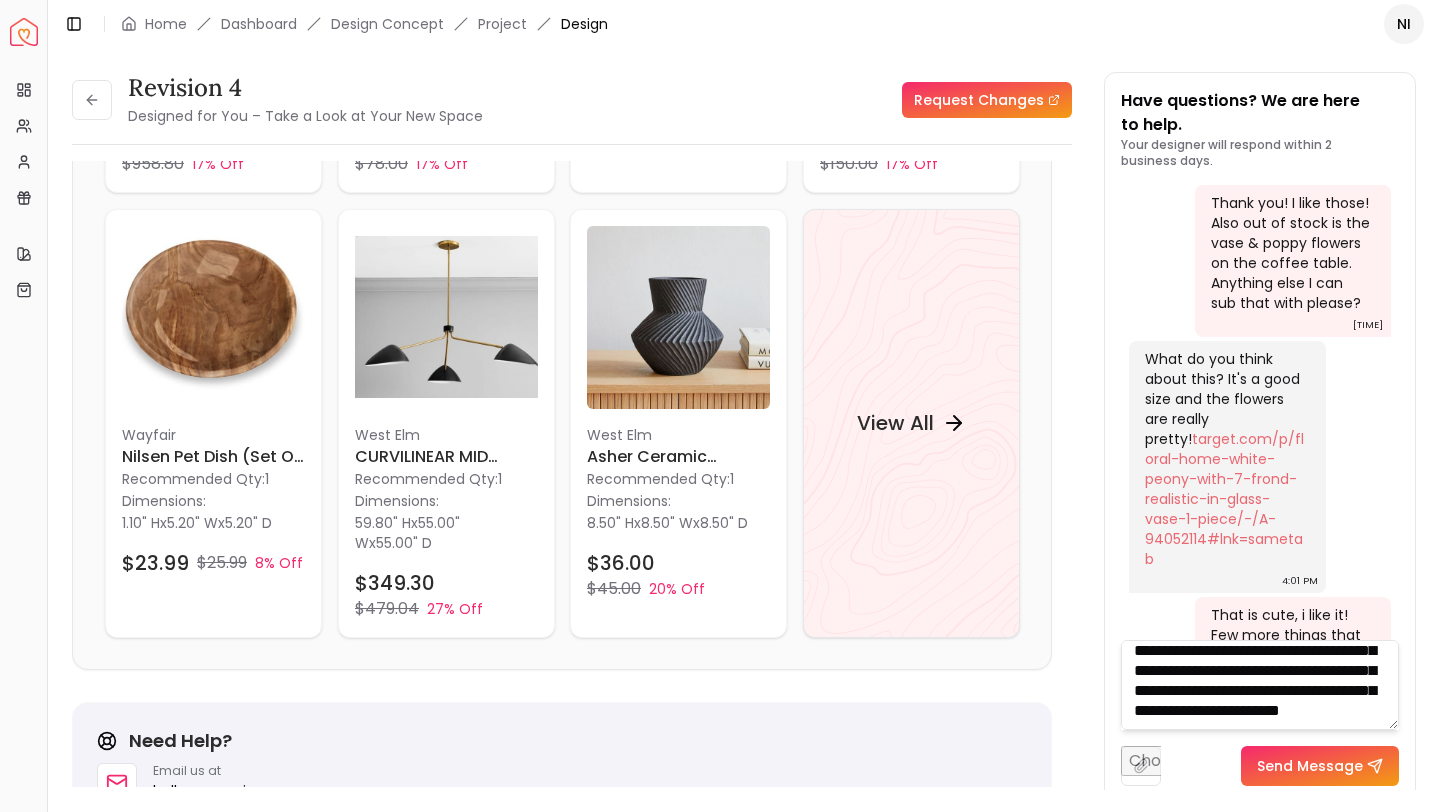 scroll, scrollTop: 61, scrollLeft: 0, axis: vertical 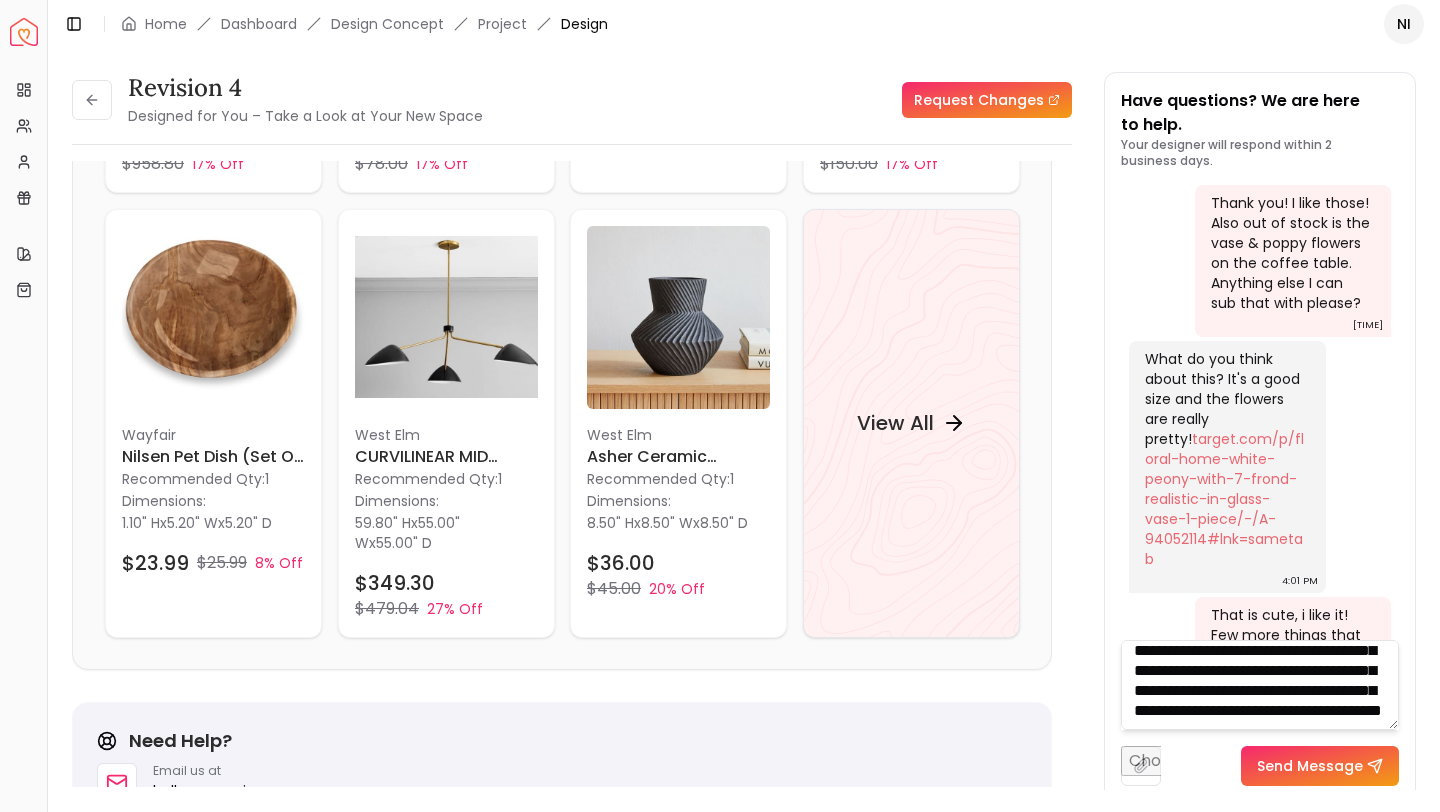 type on "**********" 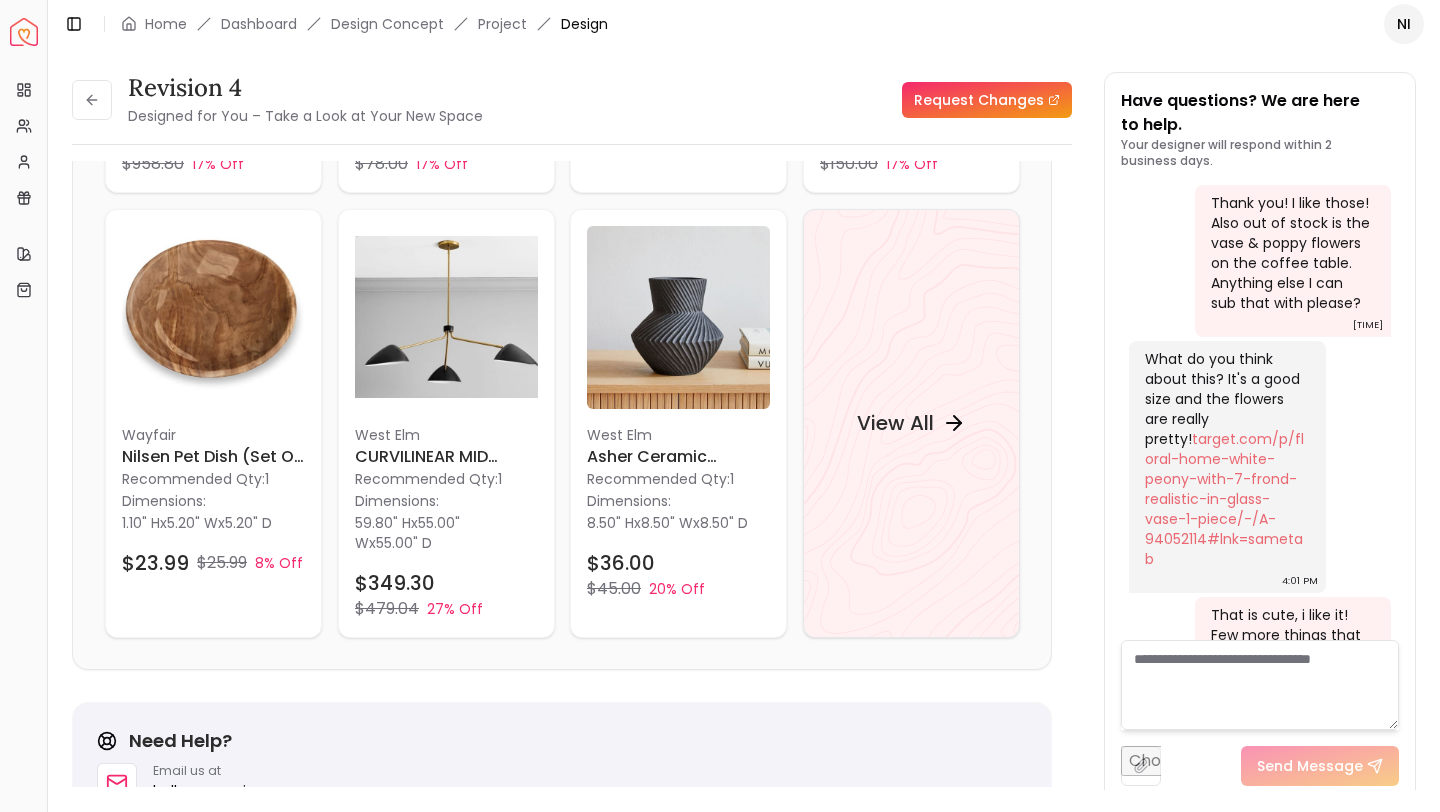scroll, scrollTop: 0, scrollLeft: 0, axis: both 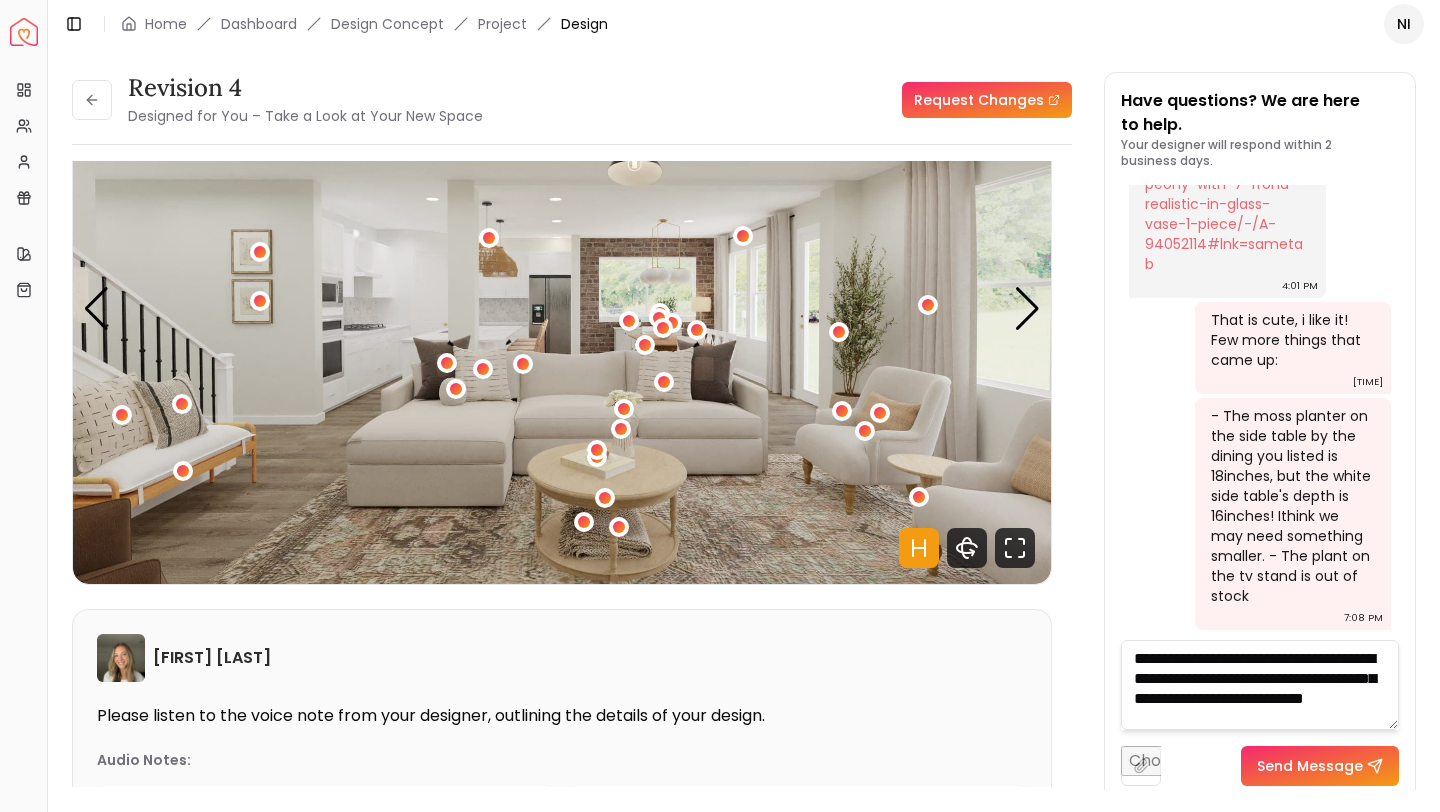 type on "**********" 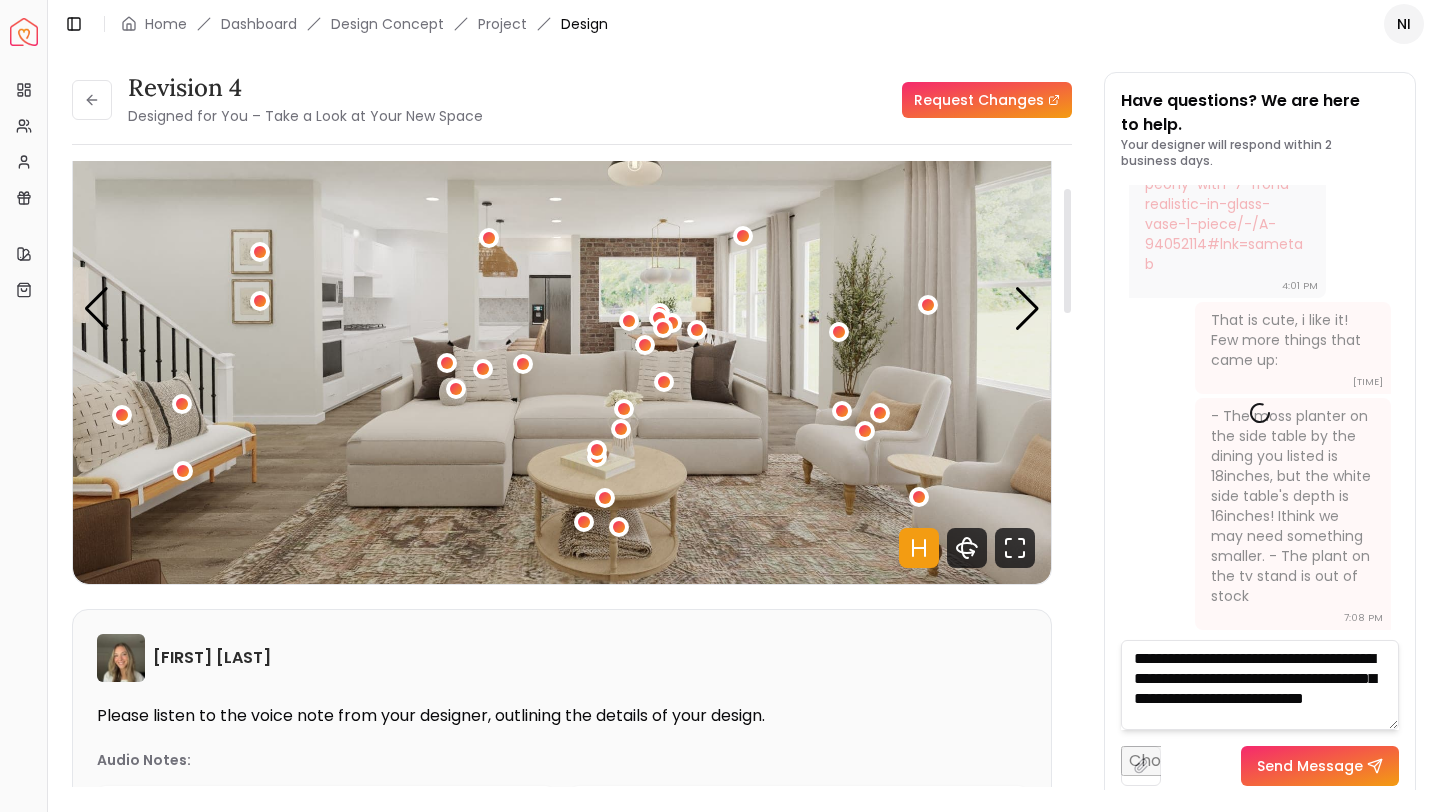 type 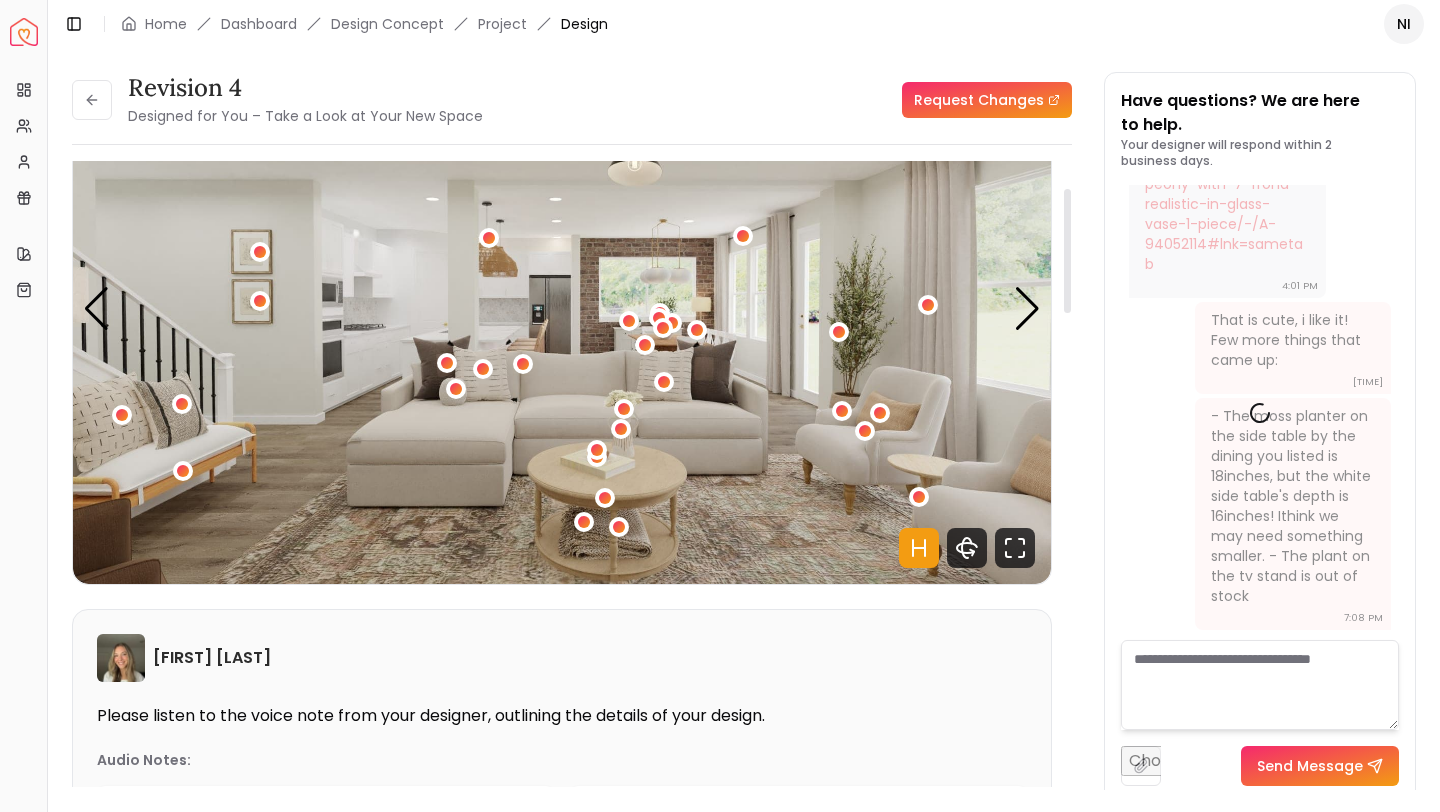 scroll, scrollTop: 0, scrollLeft: 0, axis: both 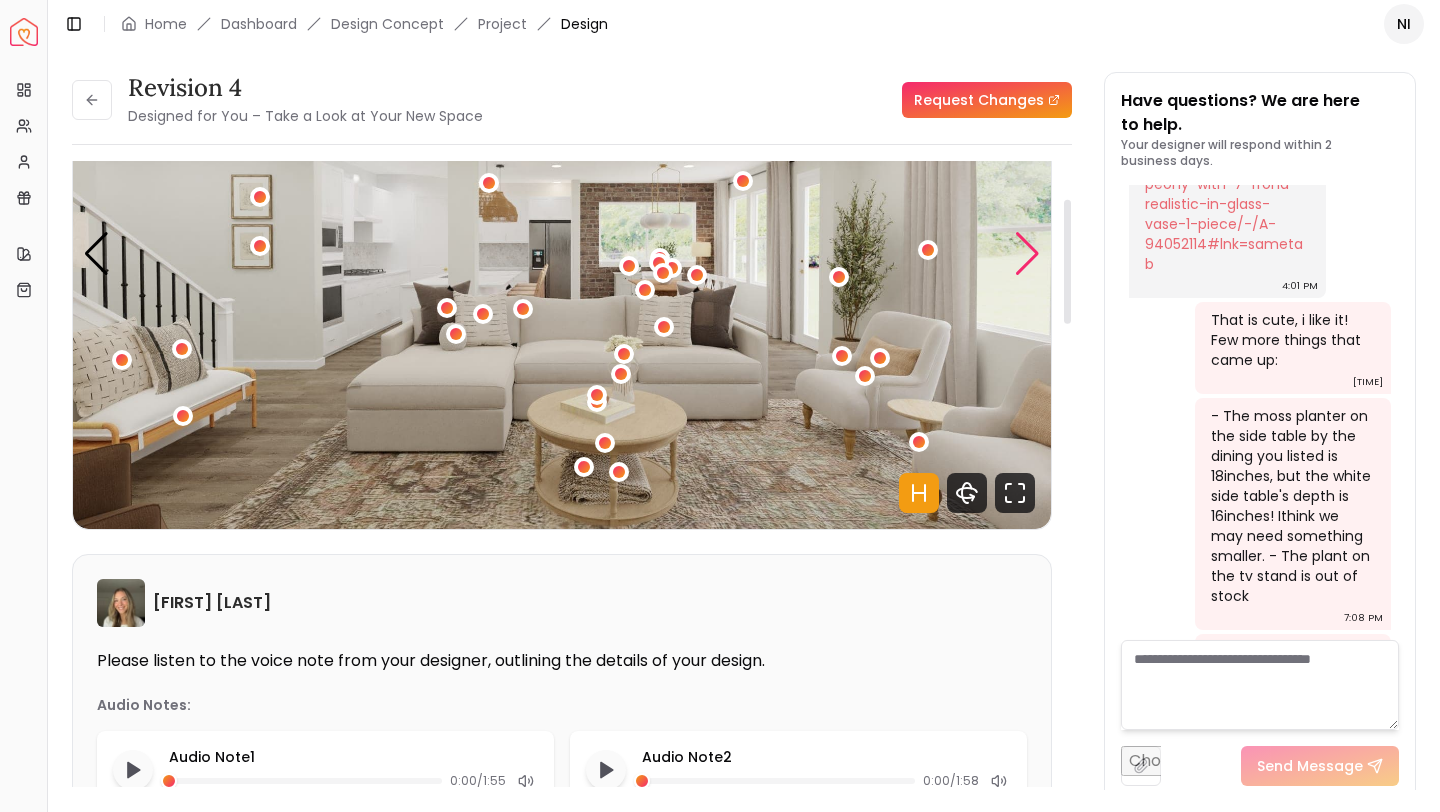 click at bounding box center [1027, 254] 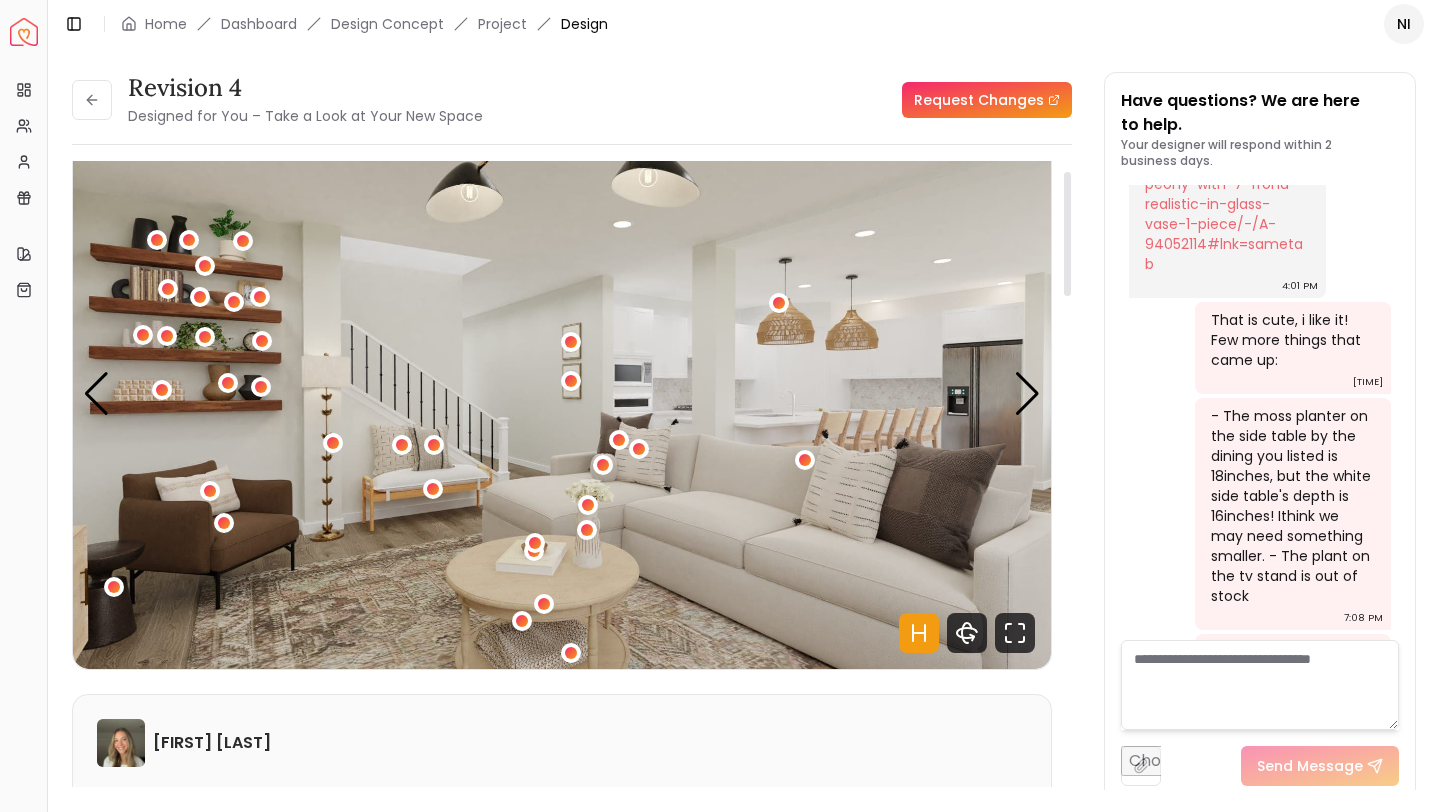 scroll, scrollTop: 52, scrollLeft: 0, axis: vertical 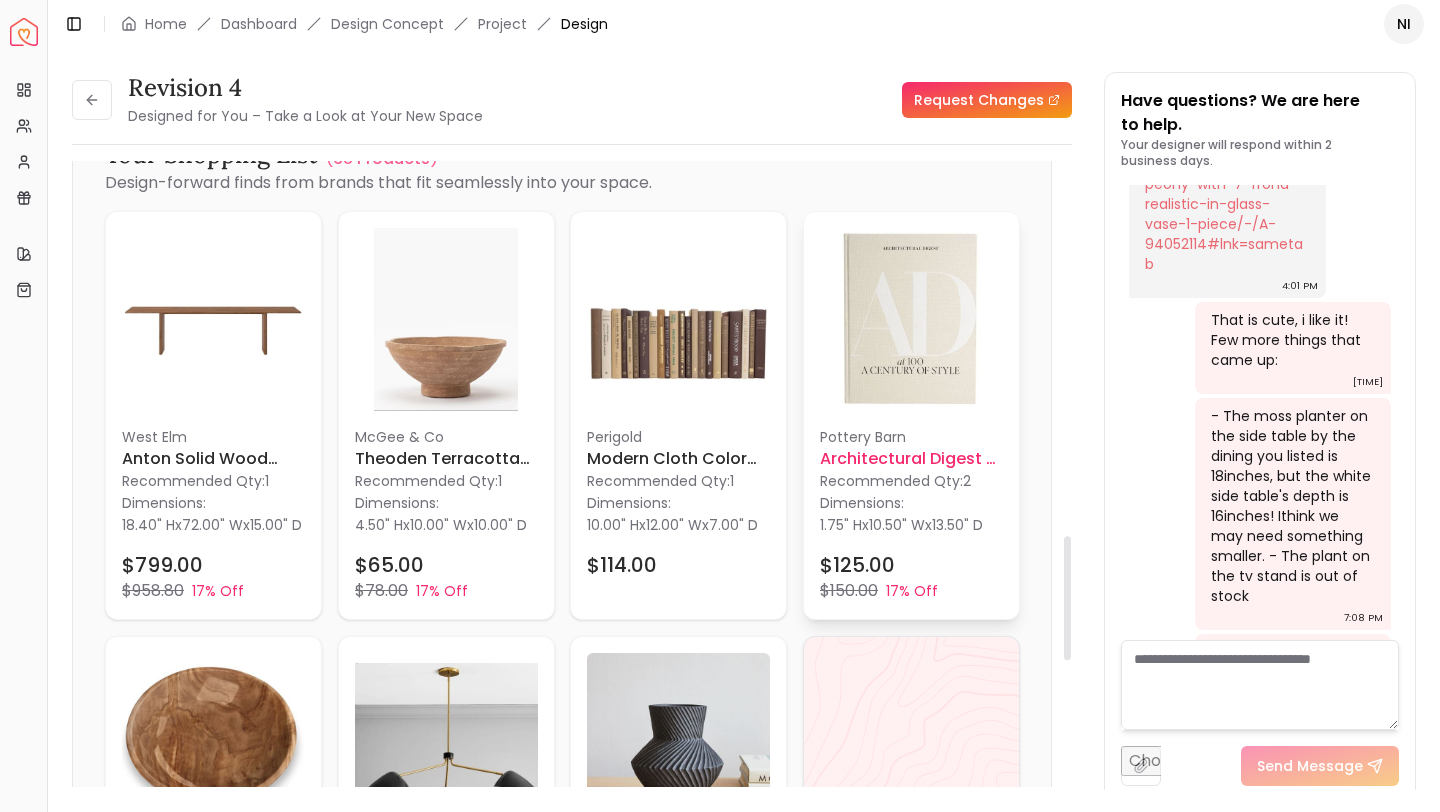 click on "Pottery Barn Architectural Digest A Century of Style Coffee Table Book Recommended Qty:  2 Dimensions:  1.75"   H  x  10.50"   W  x  13.50"   D $125.00 $150.00 17% Off" at bounding box center [911, 515] 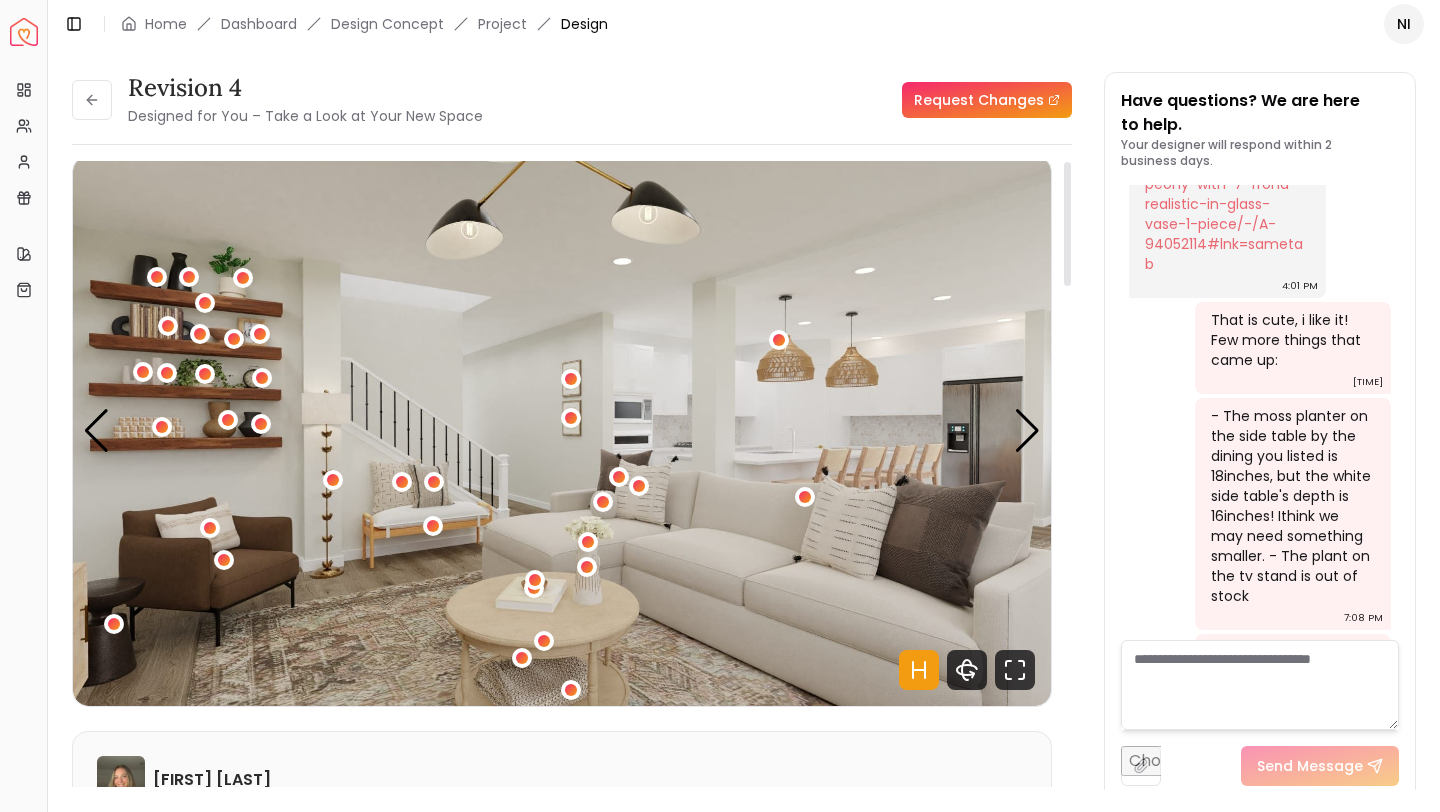 scroll, scrollTop: 0, scrollLeft: 0, axis: both 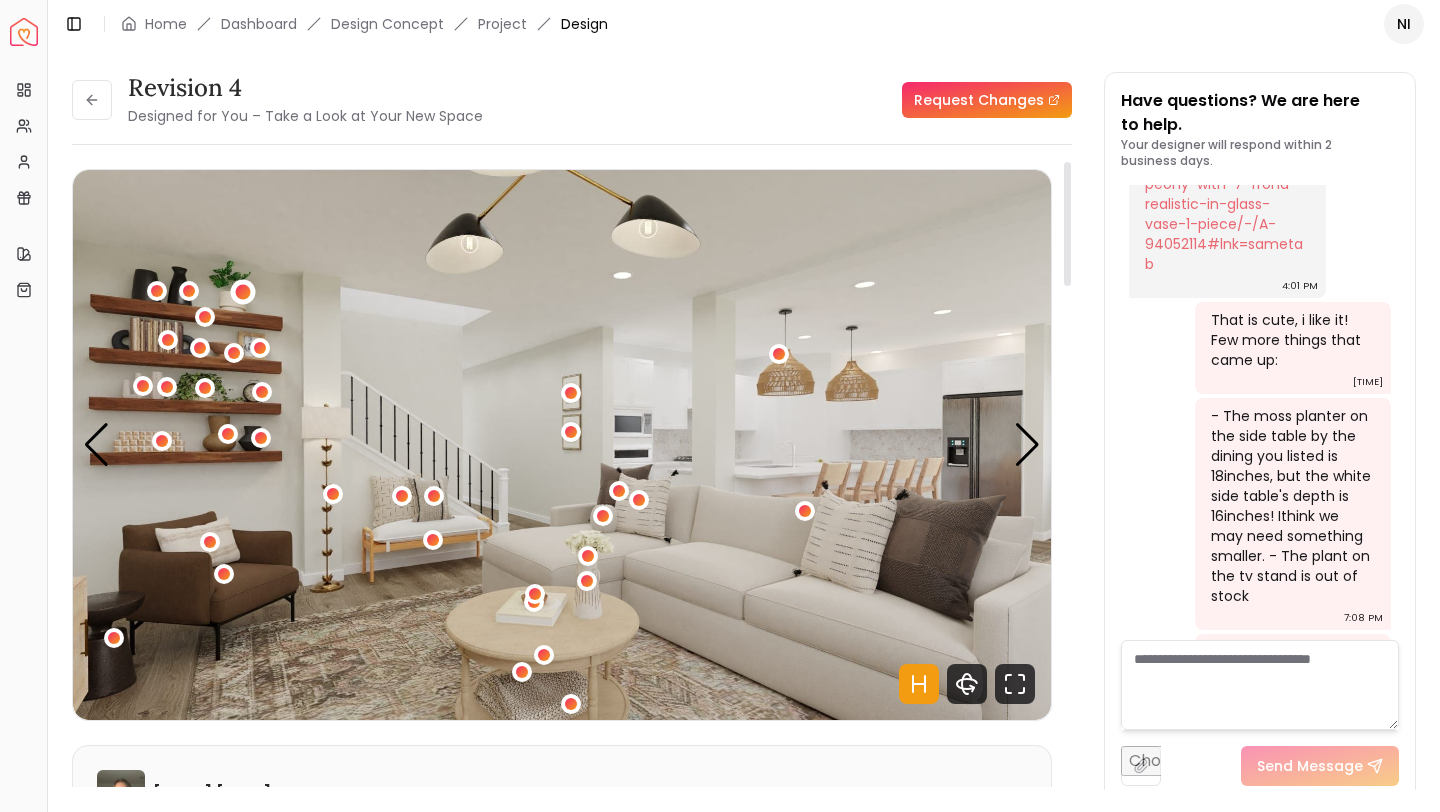 click at bounding box center (243, 292) 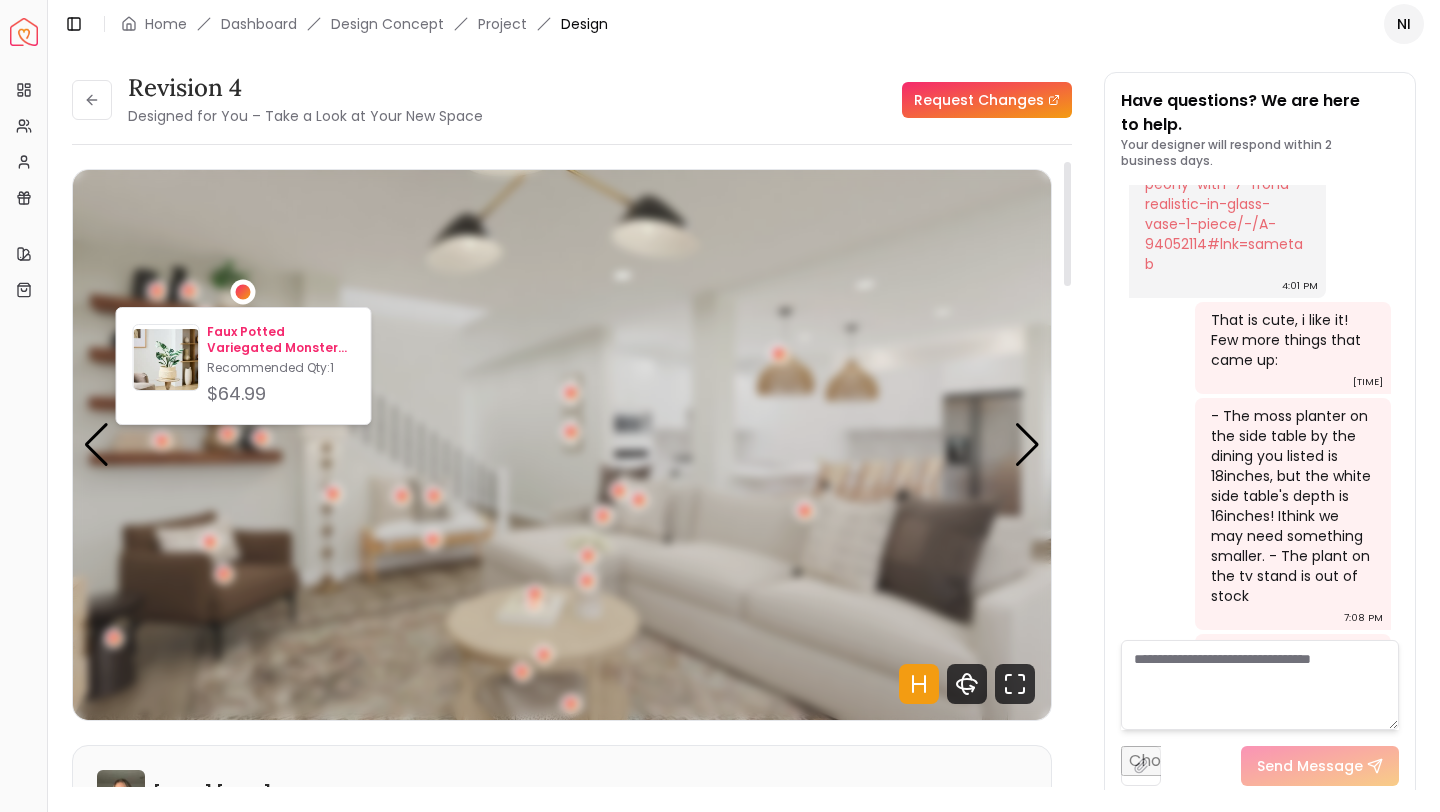 click on "Faux Potted Variegated Monstera Plant" at bounding box center [280, 340] 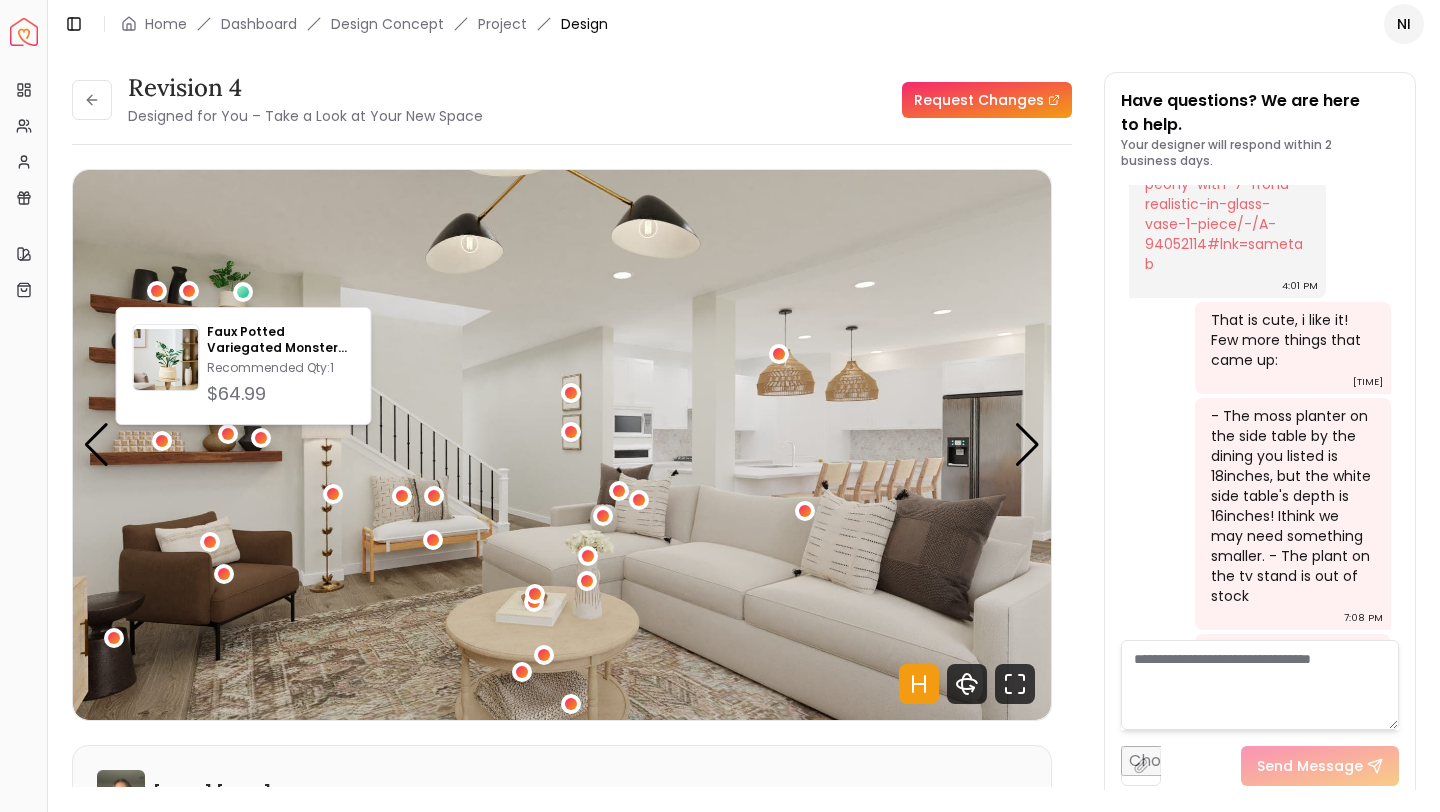 click on "Request Changes" at bounding box center (785, 100) 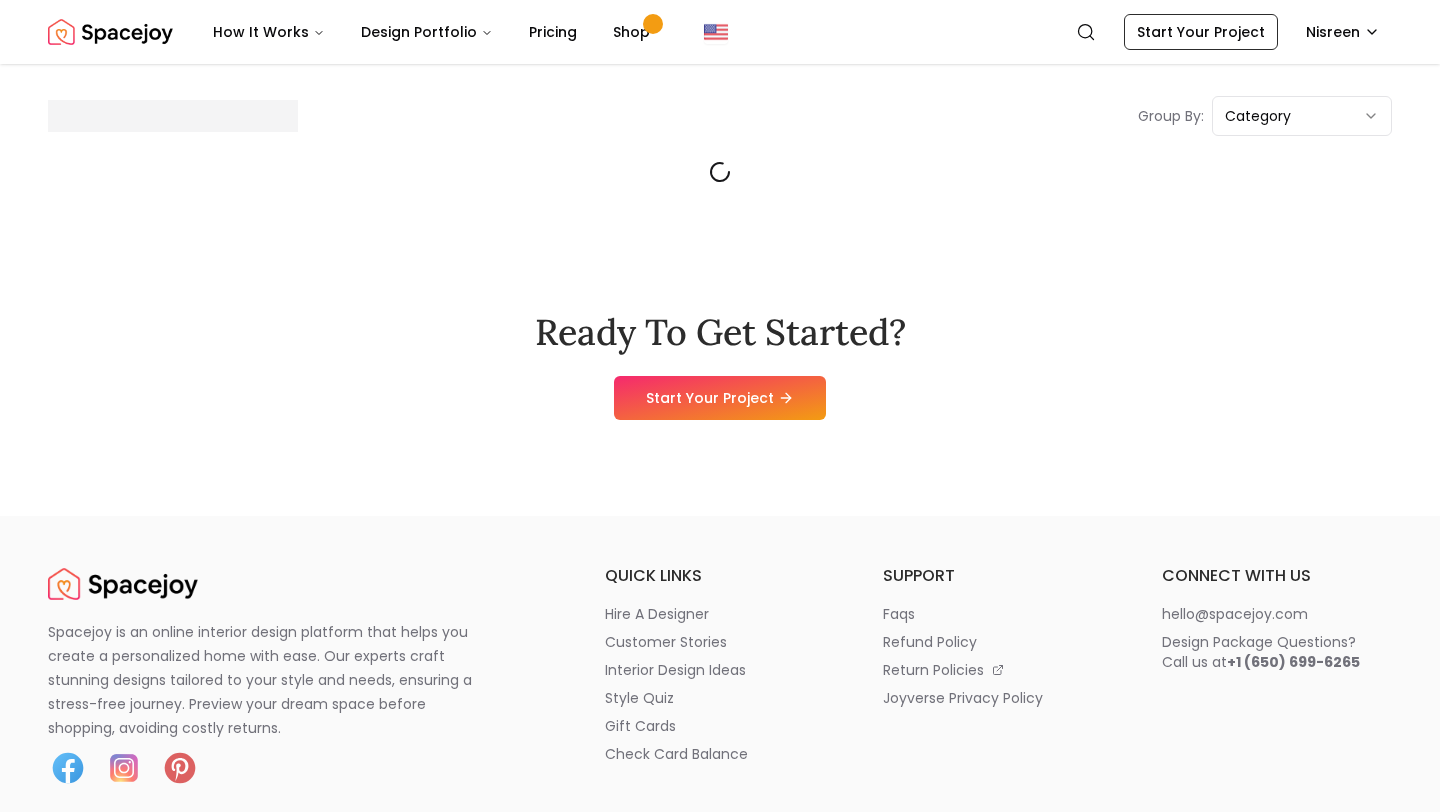 scroll, scrollTop: 0, scrollLeft: 0, axis: both 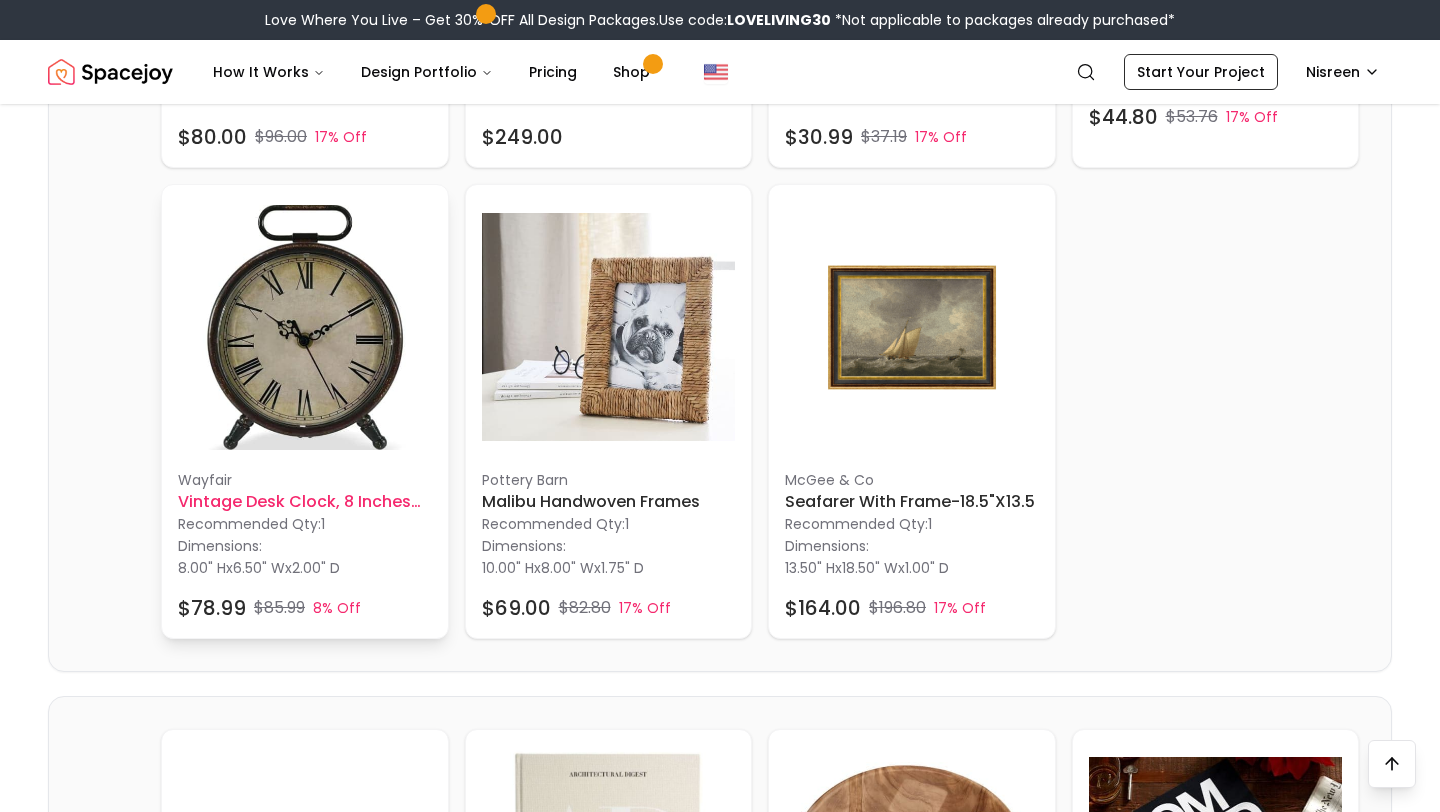 click at bounding box center (305, 328) 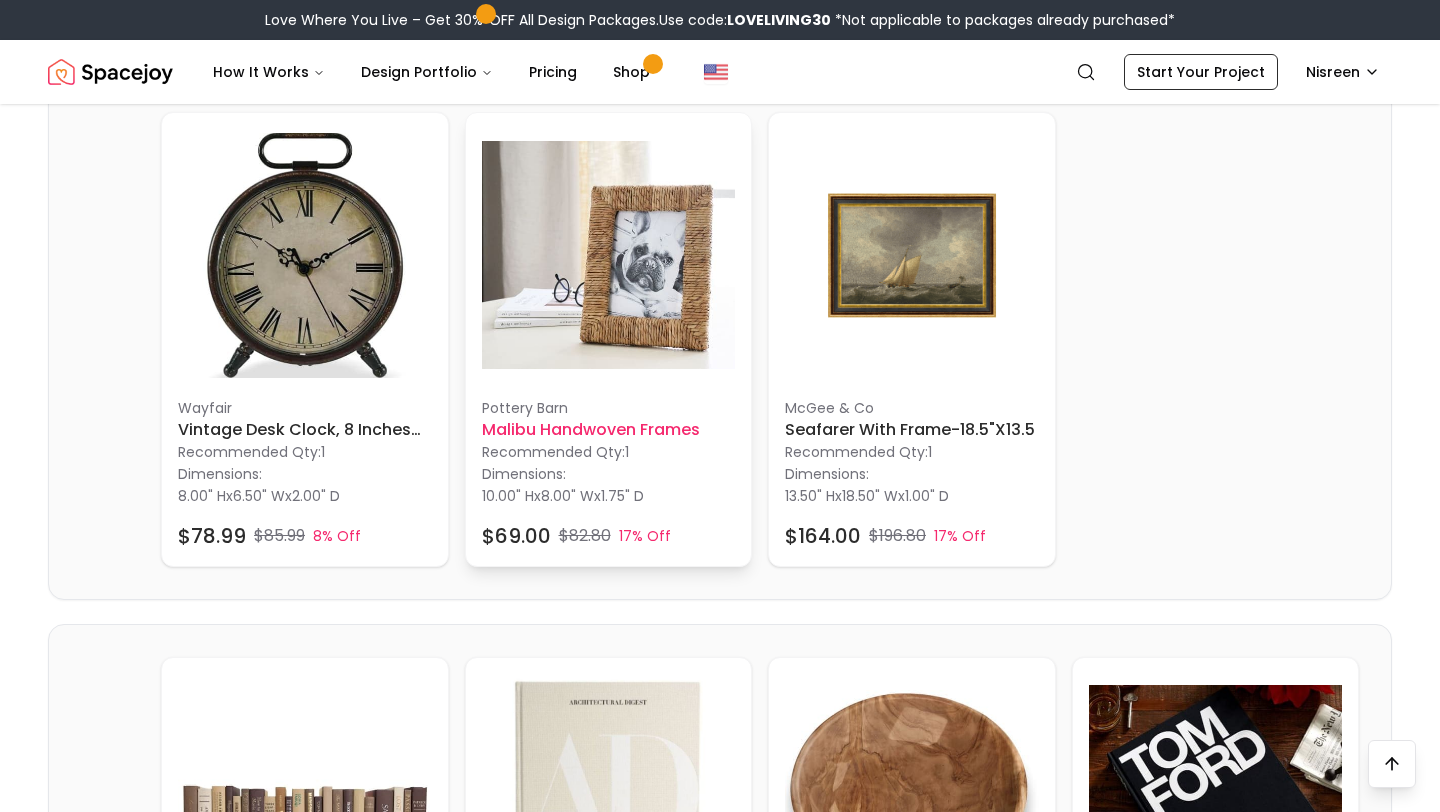 scroll, scrollTop: 4940, scrollLeft: 0, axis: vertical 